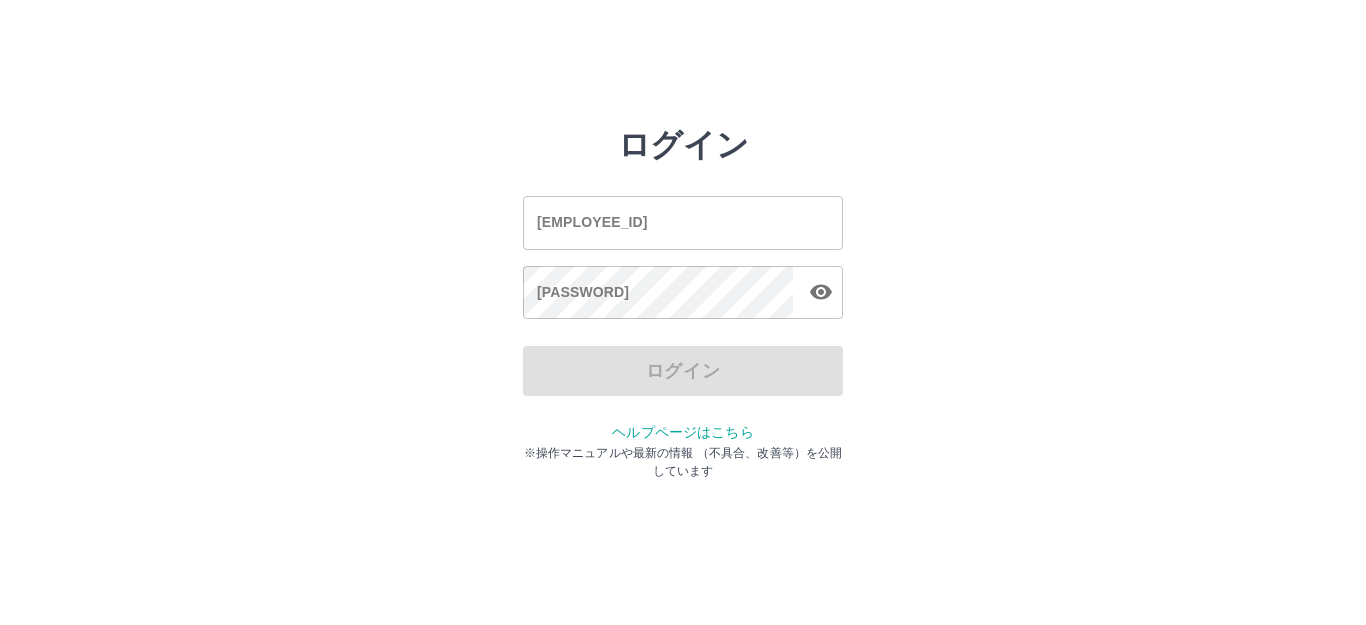 scroll, scrollTop: 0, scrollLeft: 0, axis: both 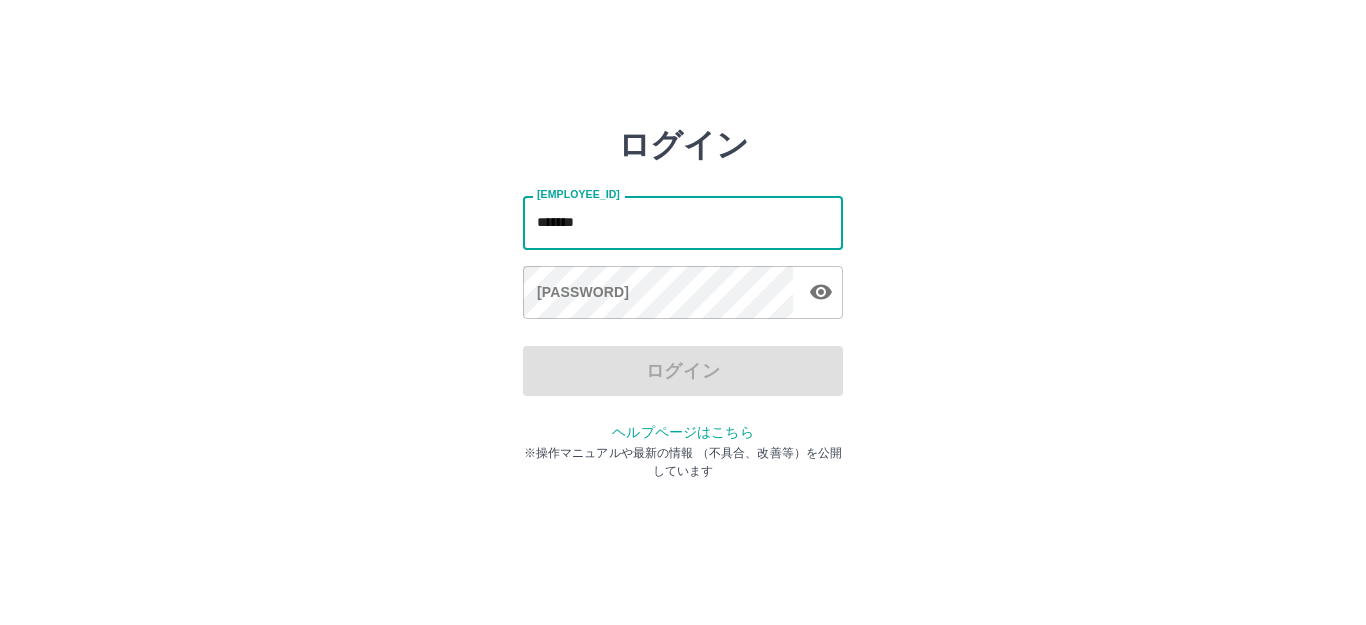 type on "*******" 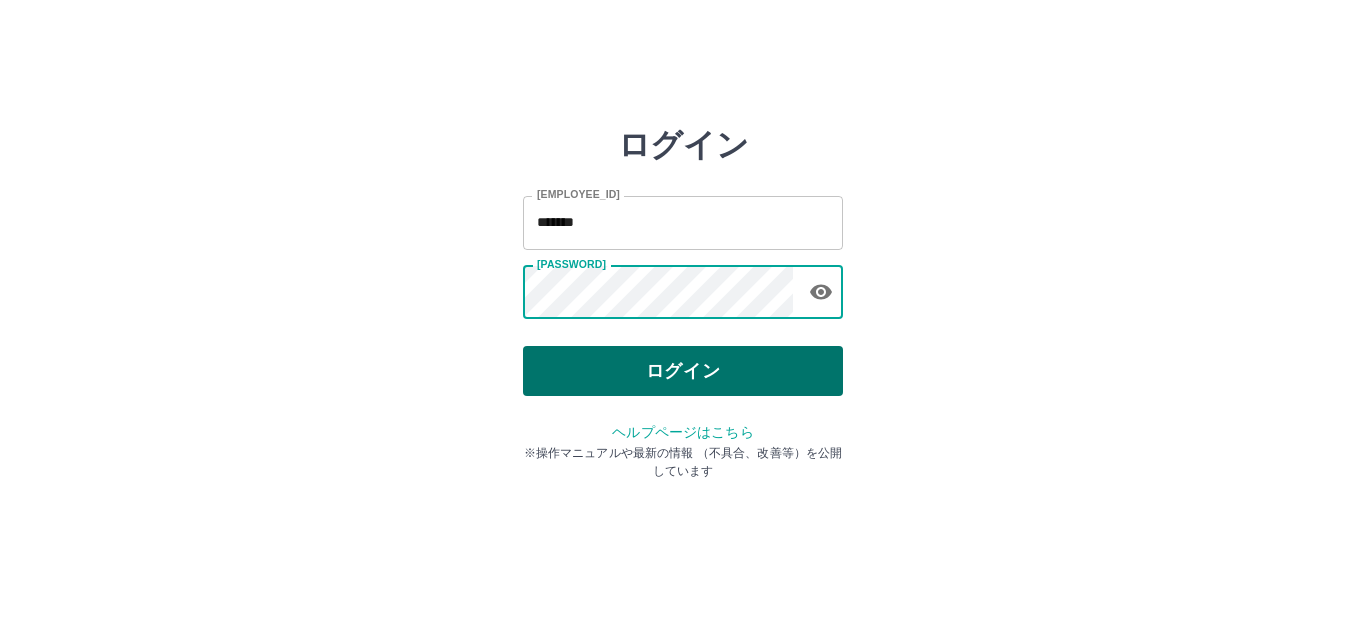 click on "ログイン" at bounding box center (683, 371) 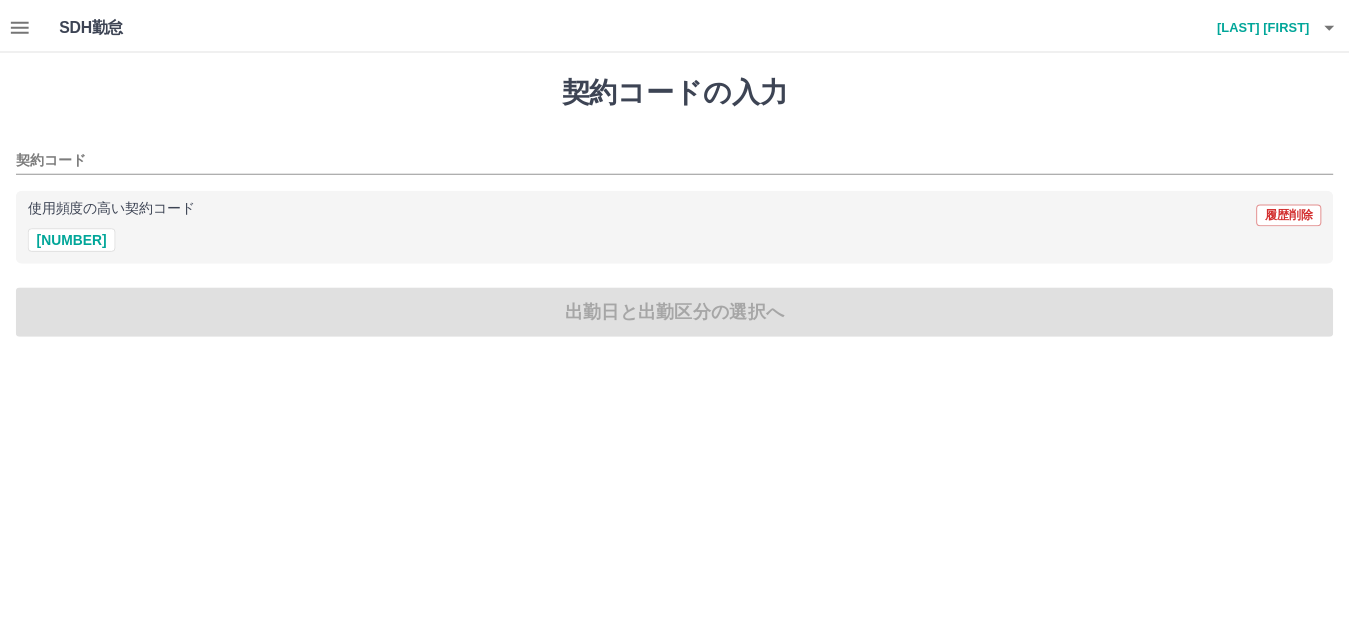 scroll, scrollTop: 0, scrollLeft: 0, axis: both 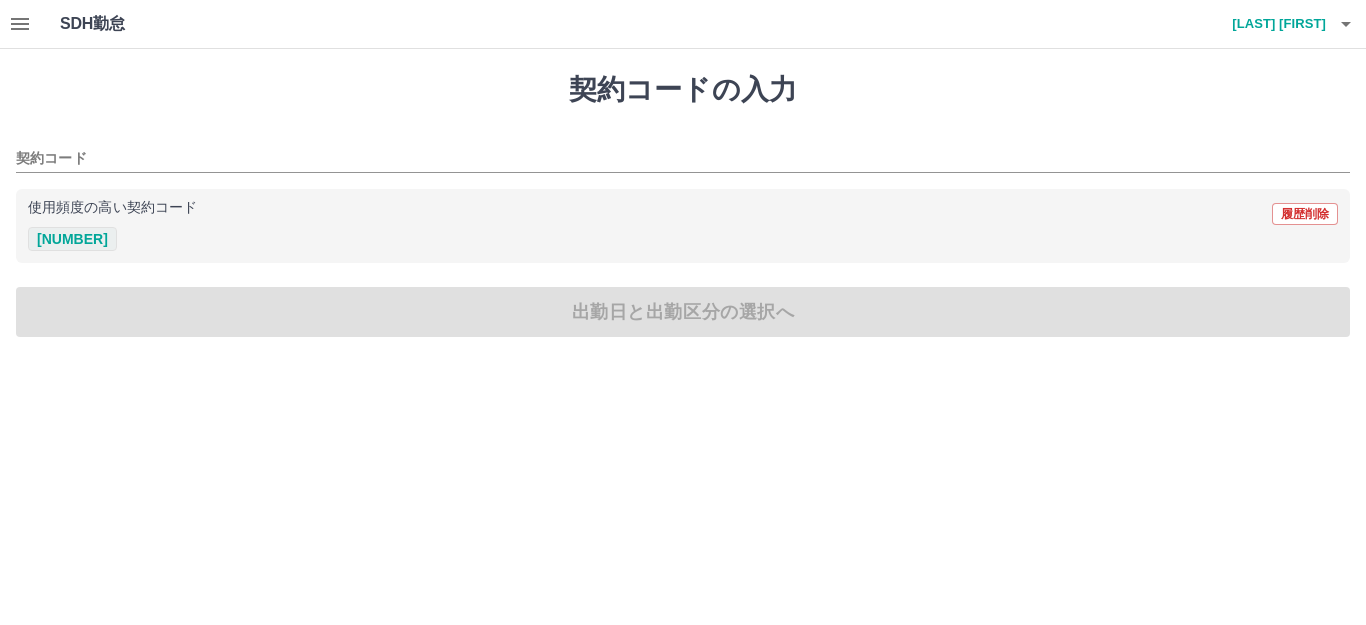 click on "[NUMBER]" at bounding box center (72, 239) 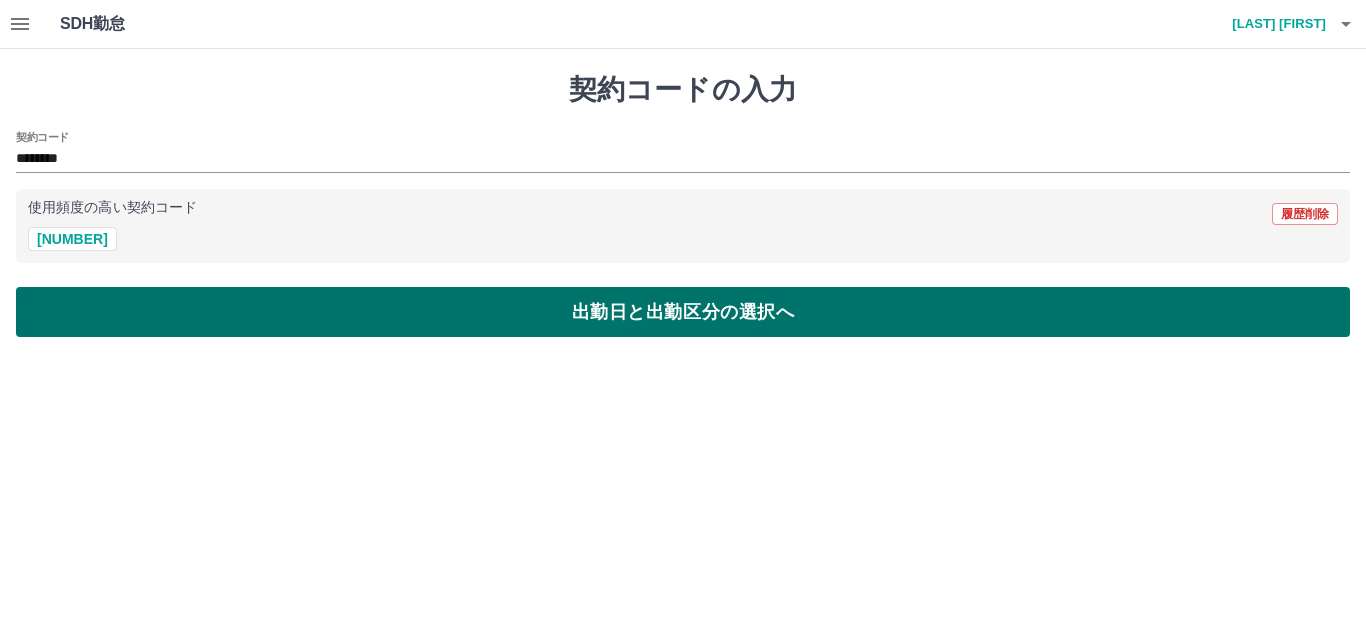 click on "出勤日と出勤区分の選択へ" at bounding box center [683, 312] 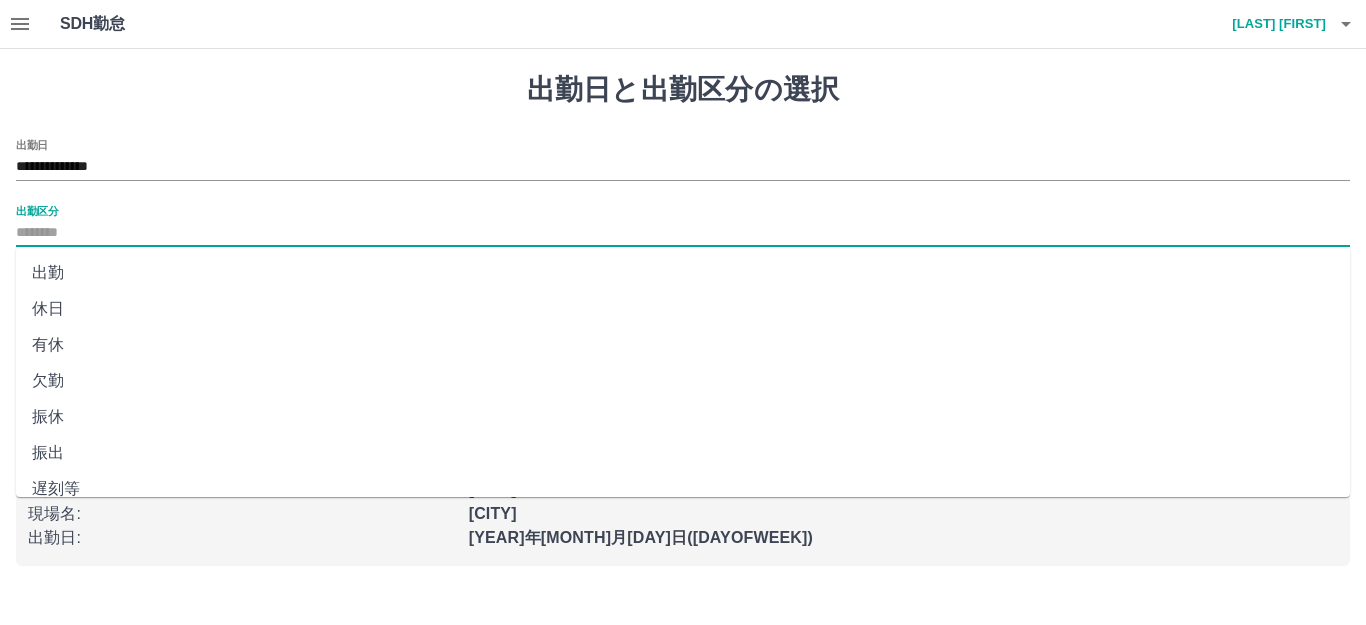 click on "出勤区分" at bounding box center (683, 233) 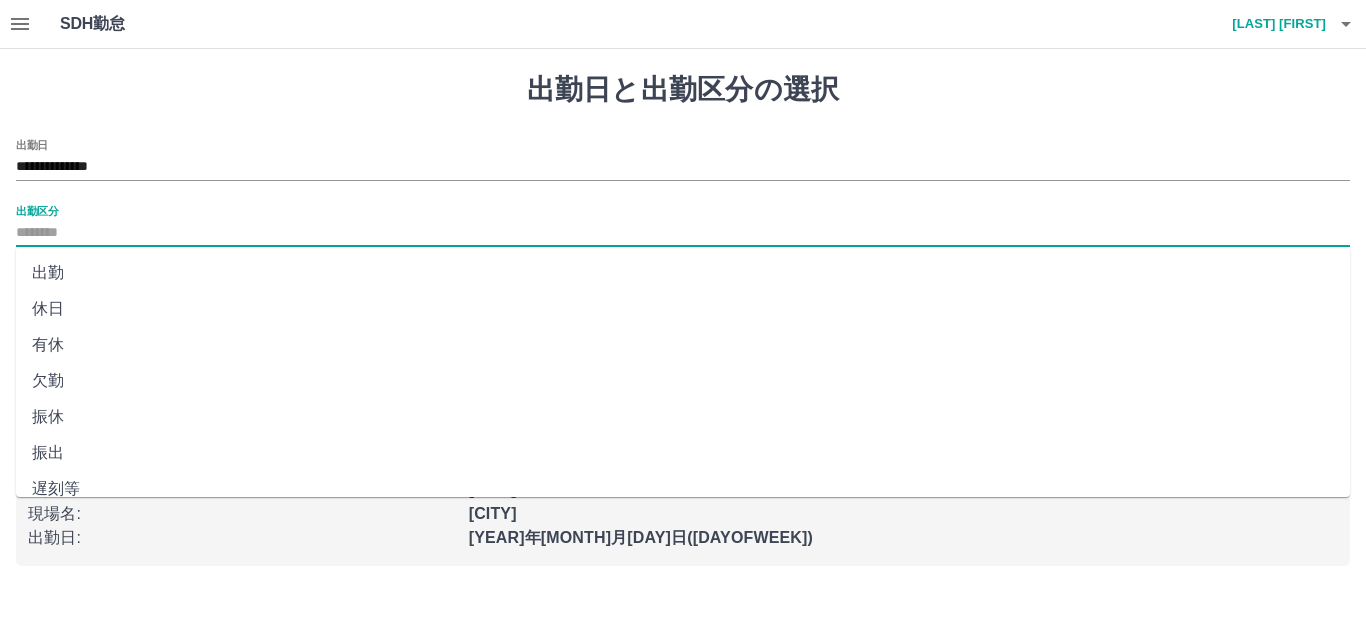click on "出勤" at bounding box center [683, 273] 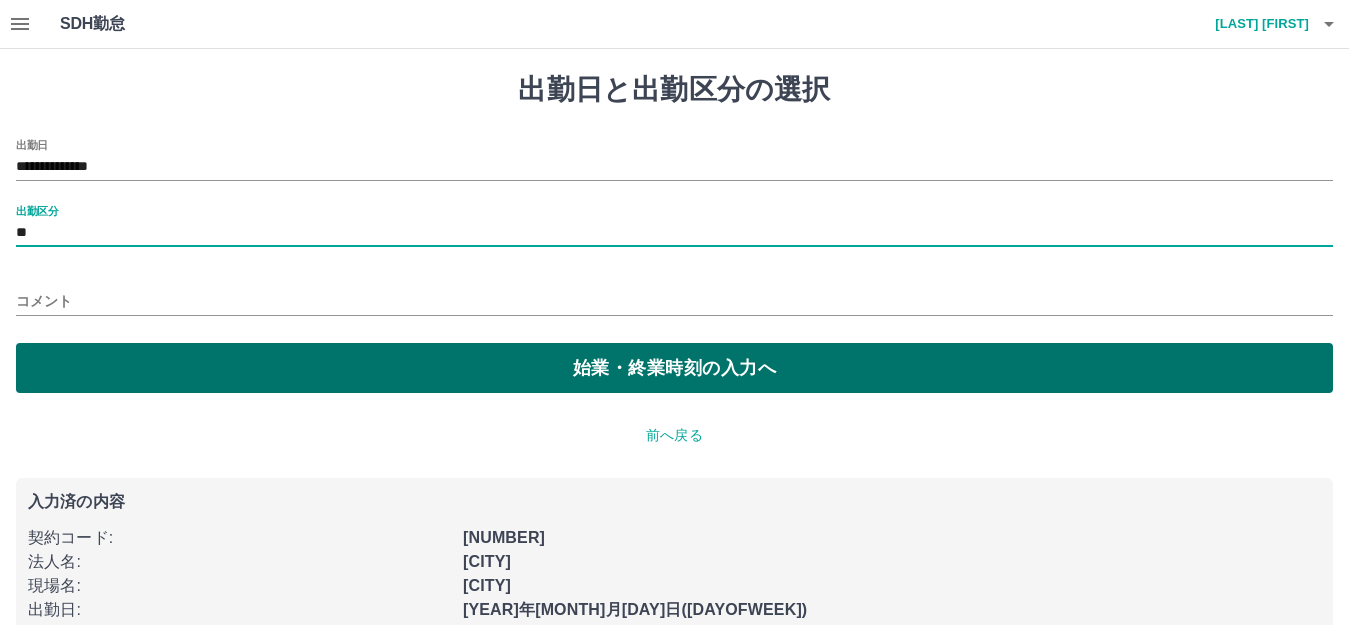 click on "始業・終業時刻の入力へ" at bounding box center (674, 368) 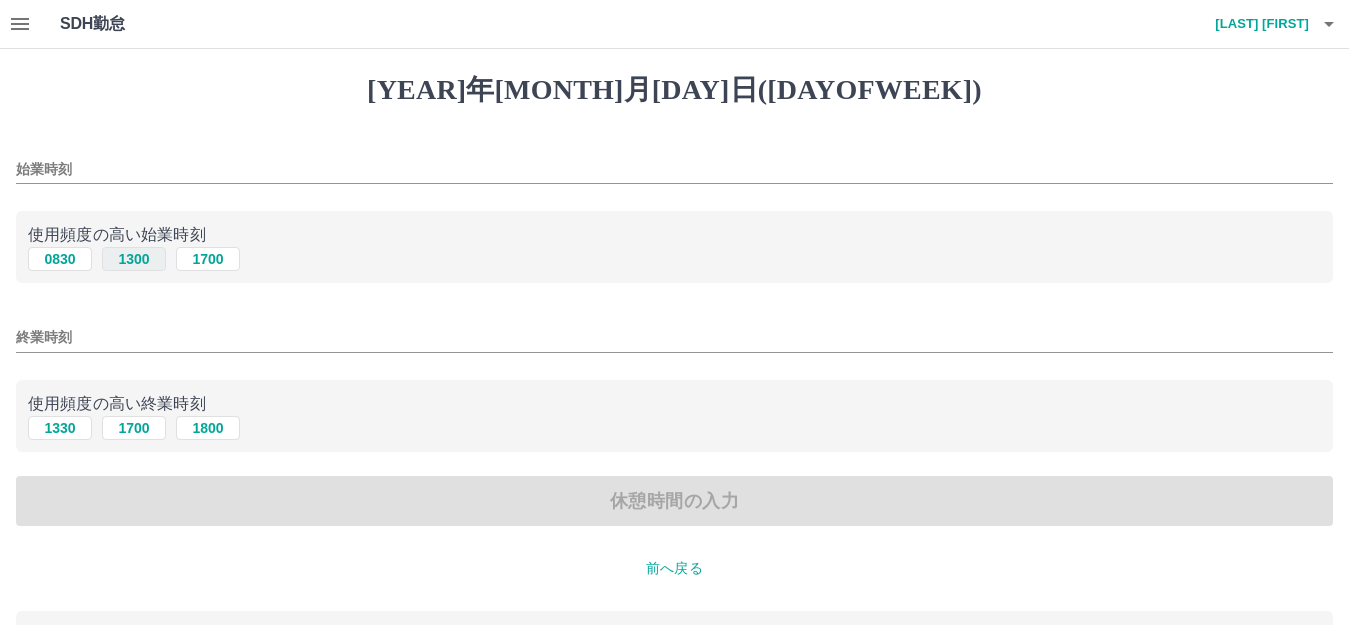 click on "1300" at bounding box center [134, 259] 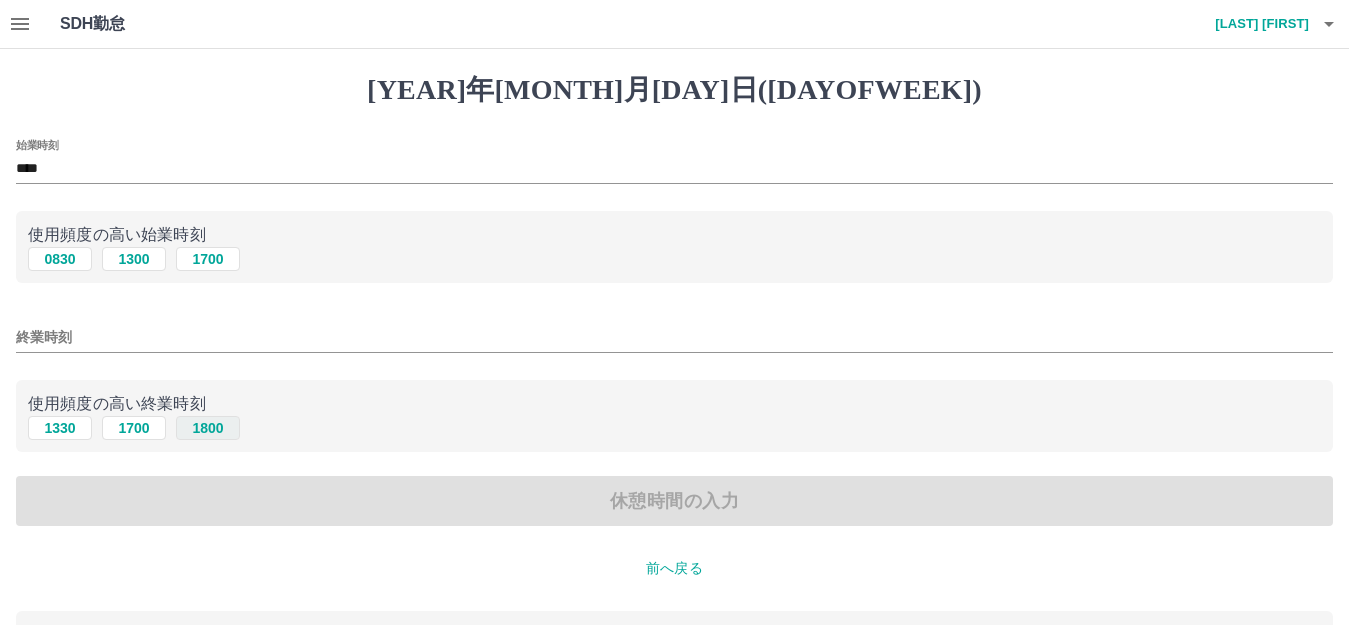 click on "1800" at bounding box center (208, 259) 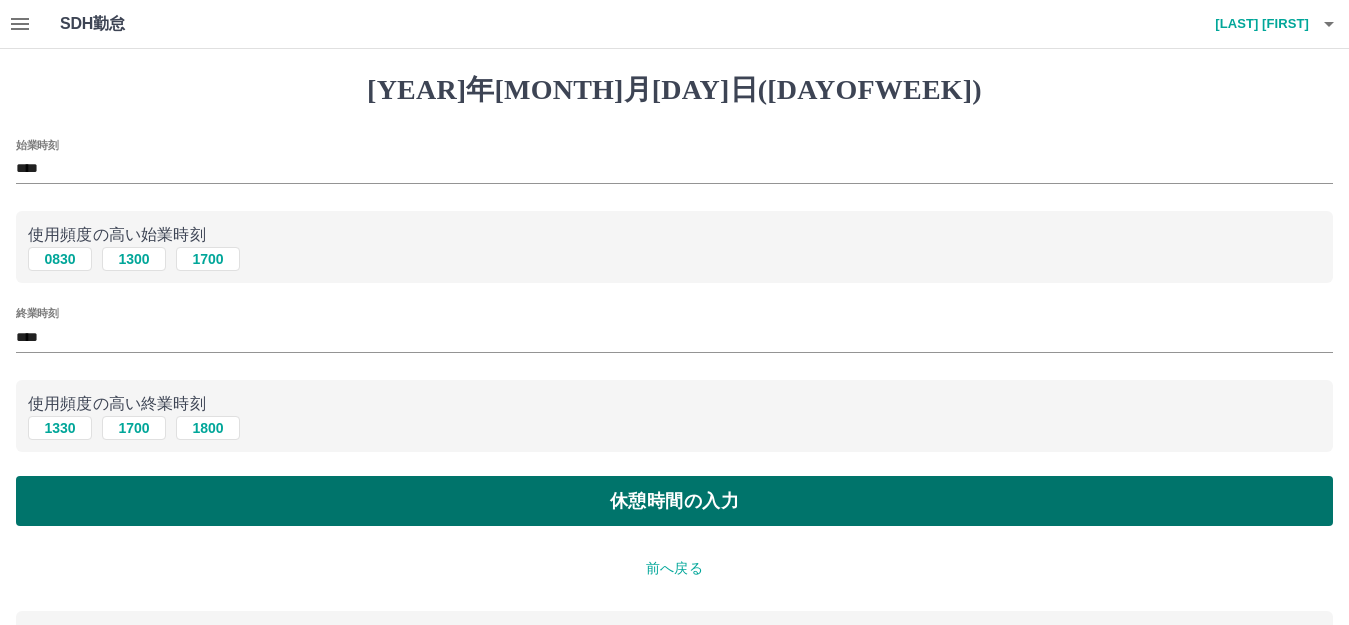 click on "休憩時間の入力" at bounding box center [674, 501] 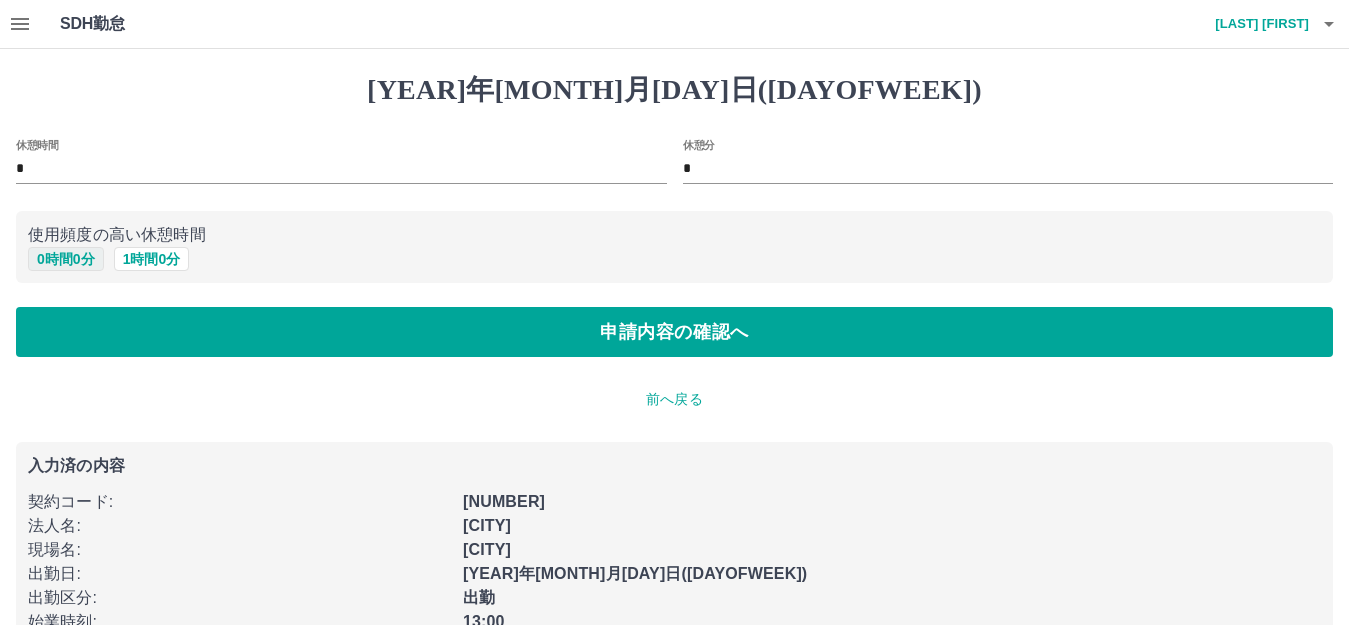 click on "0 時間 0 分" at bounding box center [66, 259] 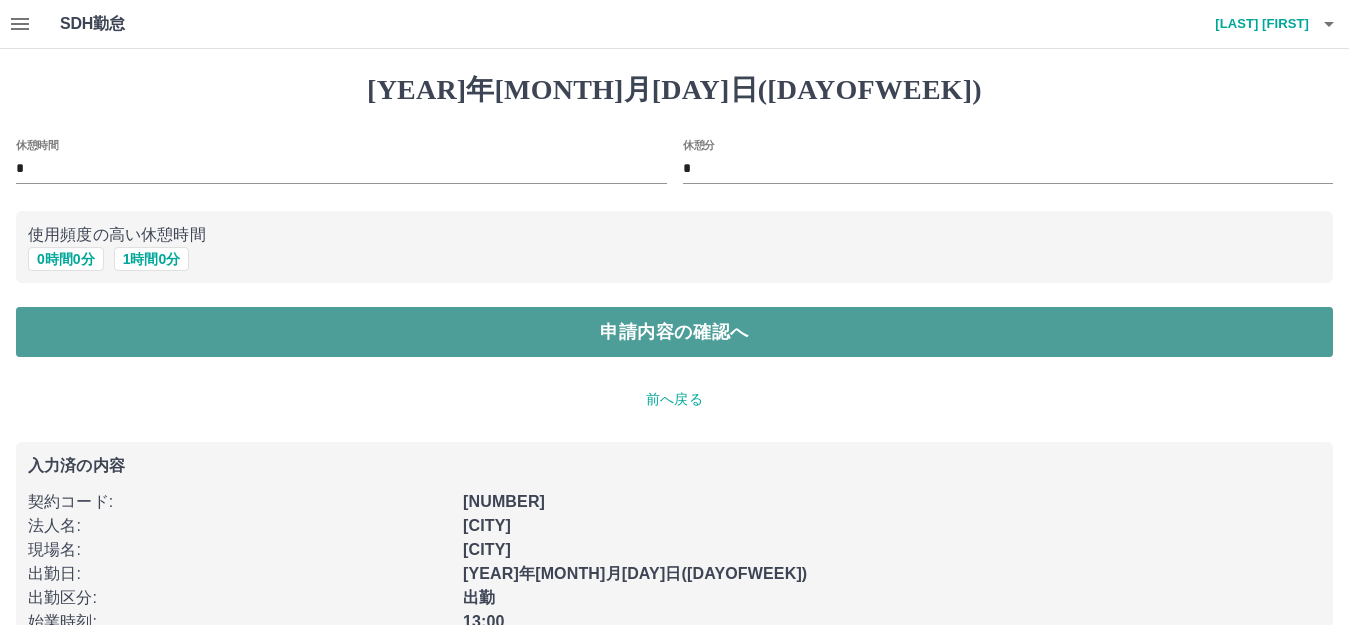 click on "申請内容の確認へ" at bounding box center (674, 332) 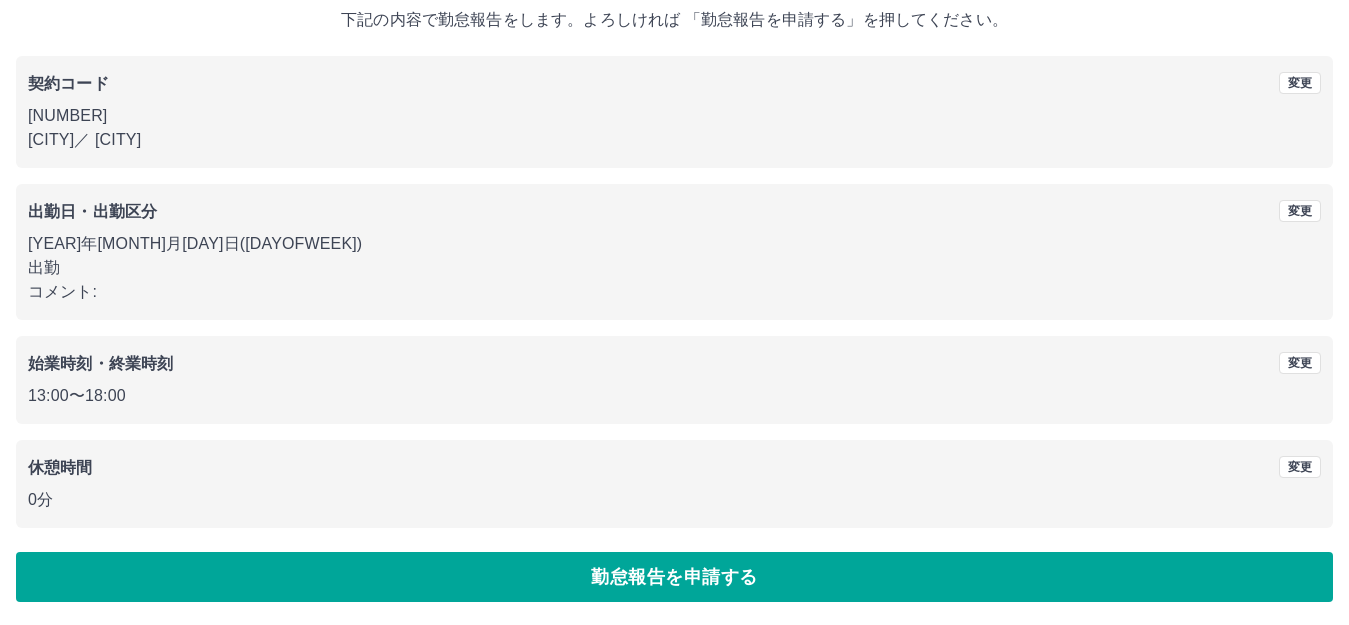 scroll, scrollTop: 124, scrollLeft: 0, axis: vertical 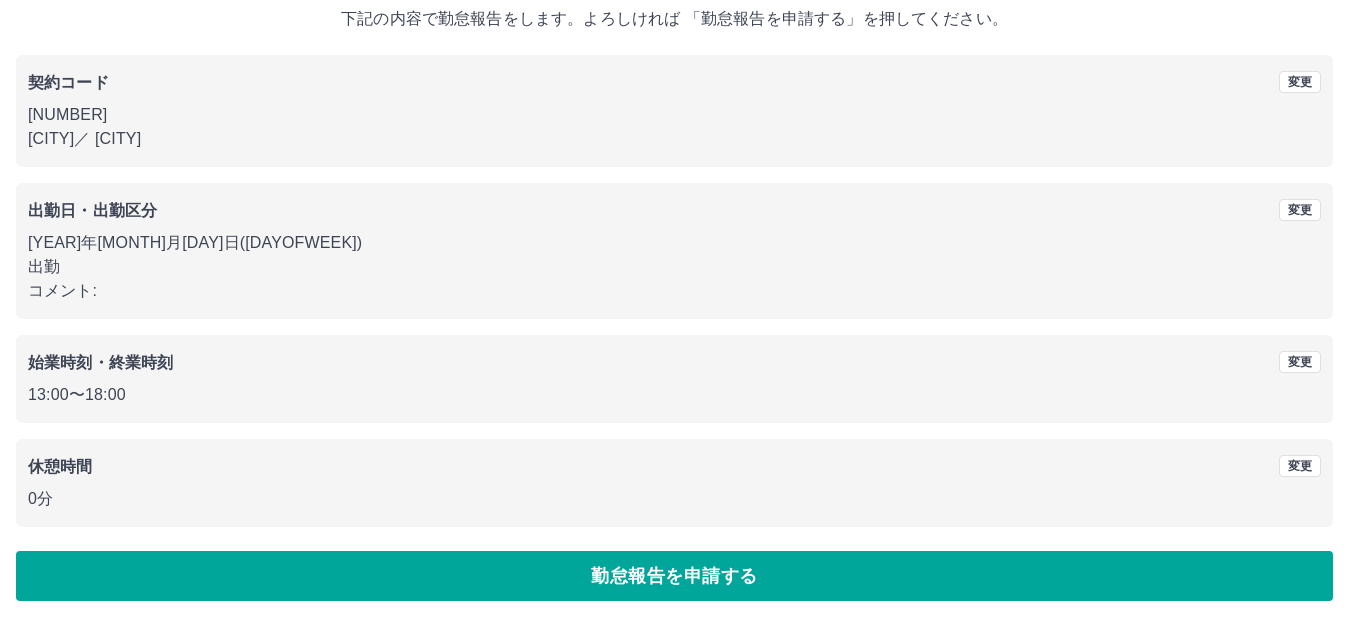 drag, startPoint x: 650, startPoint y: 582, endPoint x: 670, endPoint y: 578, distance: 20.396078 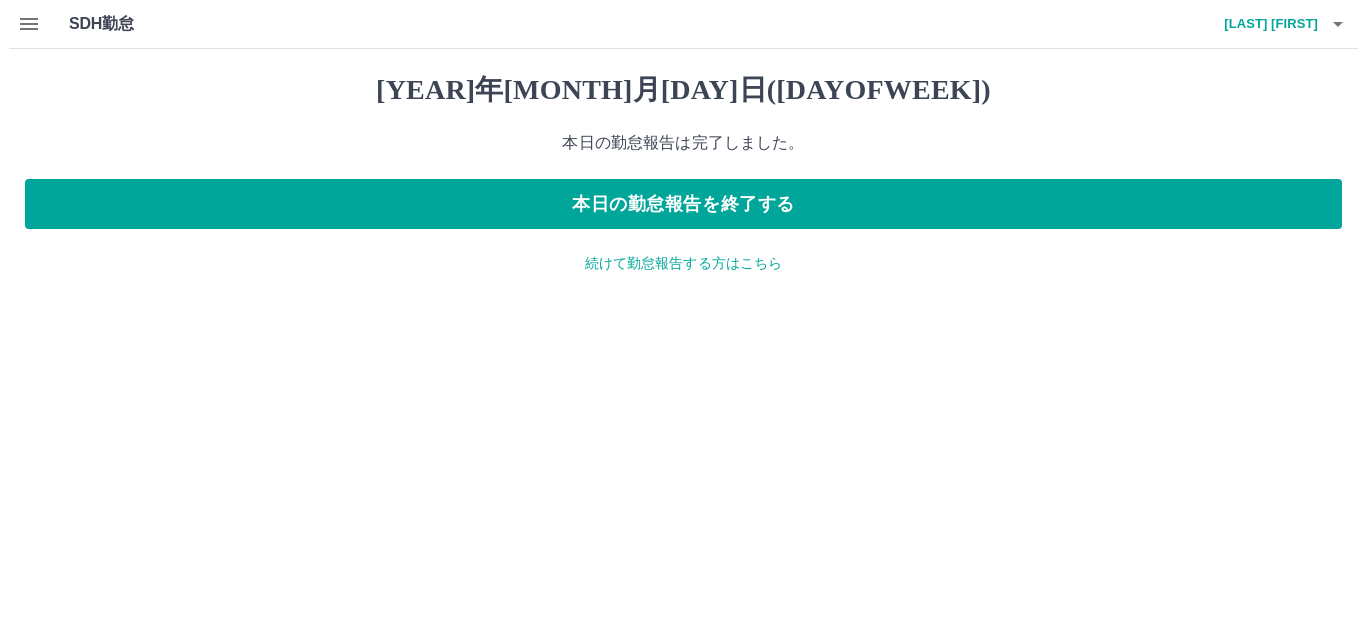 scroll, scrollTop: 0, scrollLeft: 0, axis: both 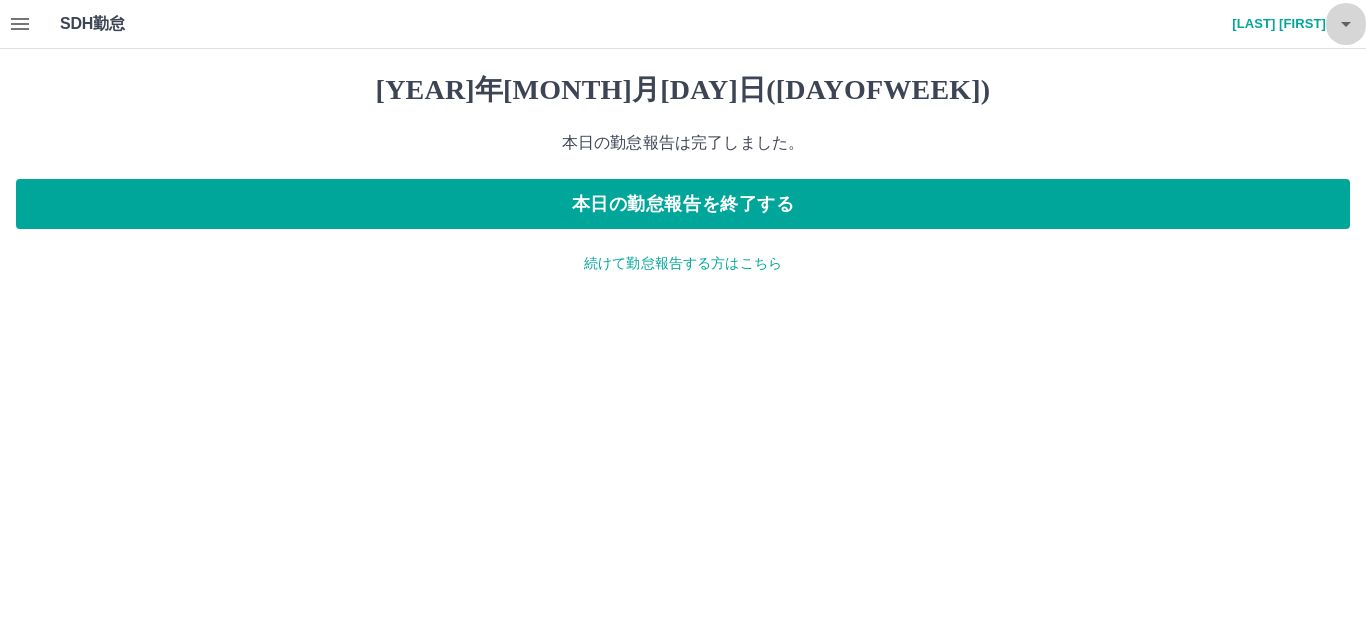 click at bounding box center [1346, 24] 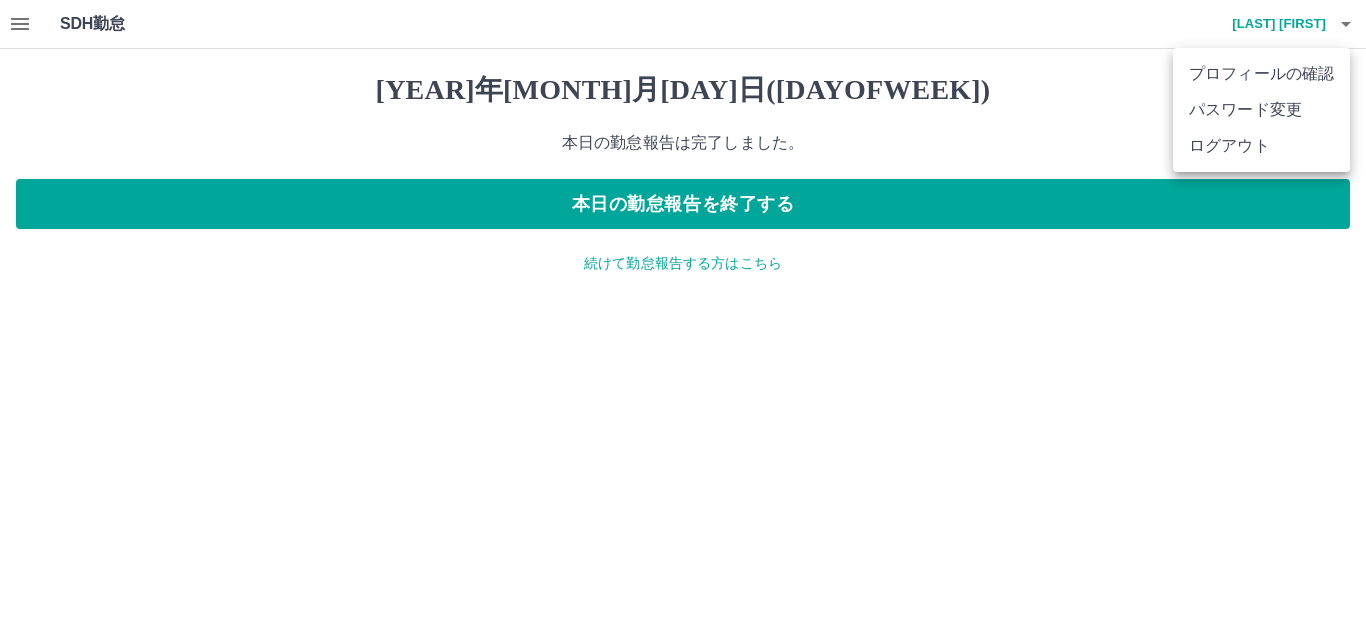 click on "ログアウト" at bounding box center (1261, 146) 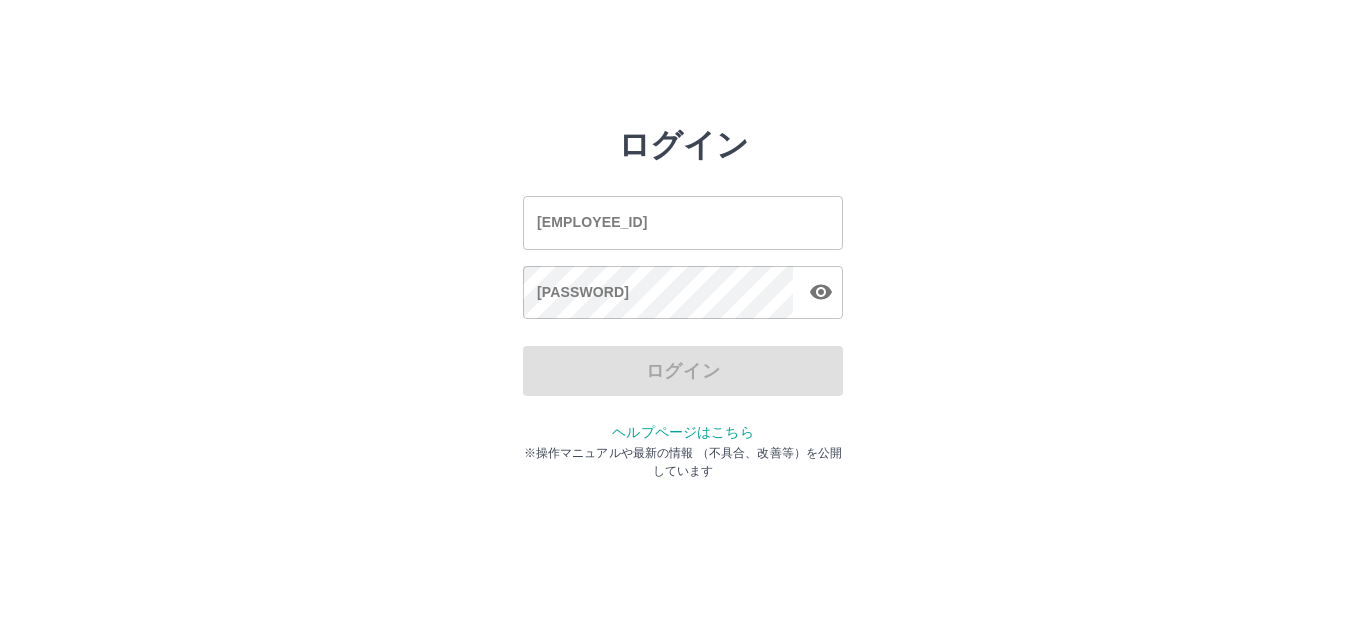scroll, scrollTop: 0, scrollLeft: 0, axis: both 